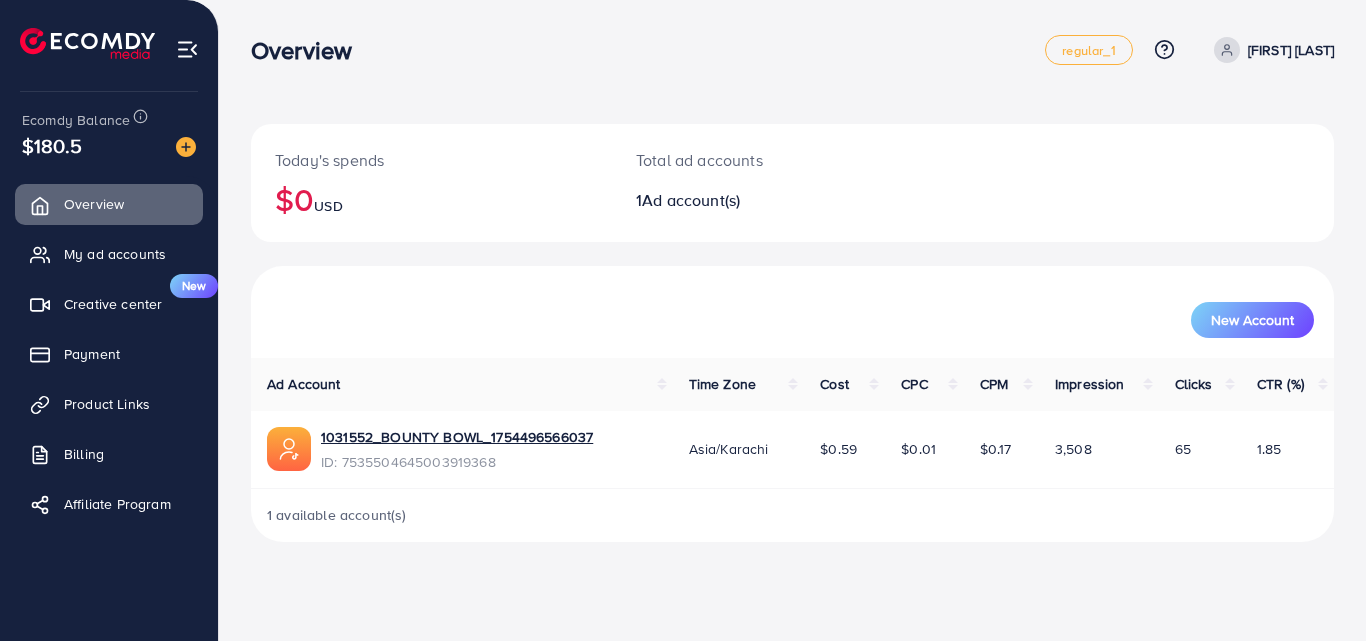 scroll, scrollTop: 0, scrollLeft: 0, axis: both 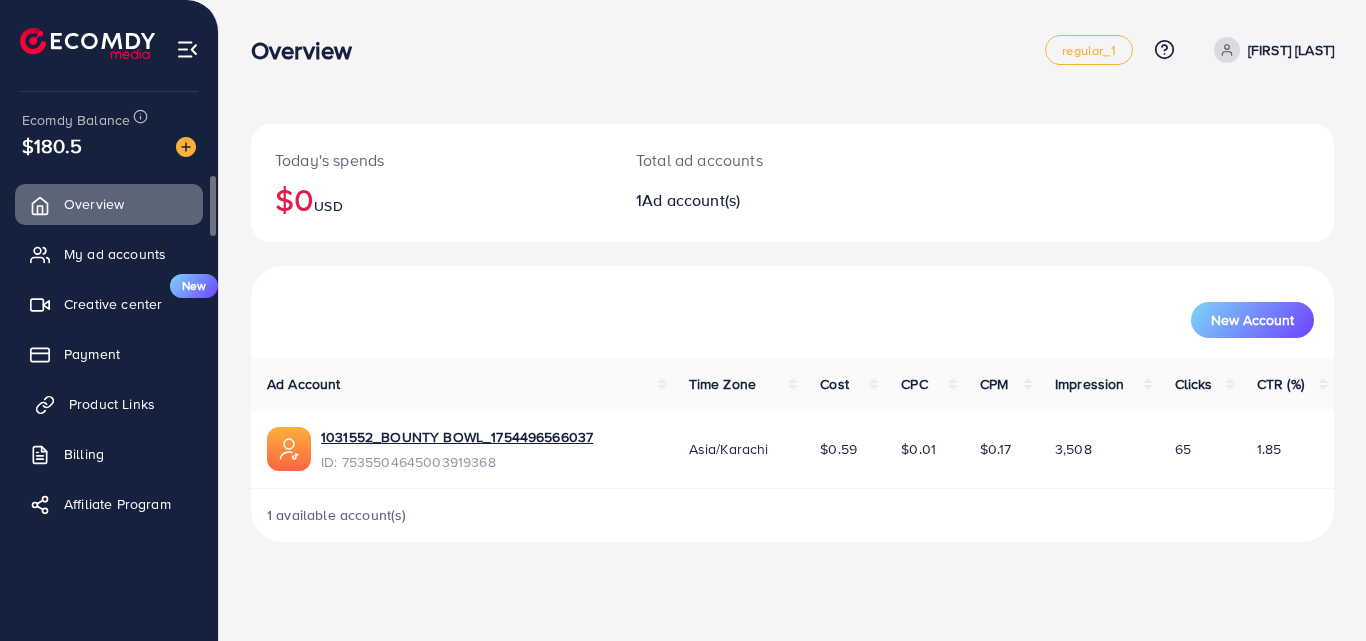 click on "Product Links" at bounding box center (112, 404) 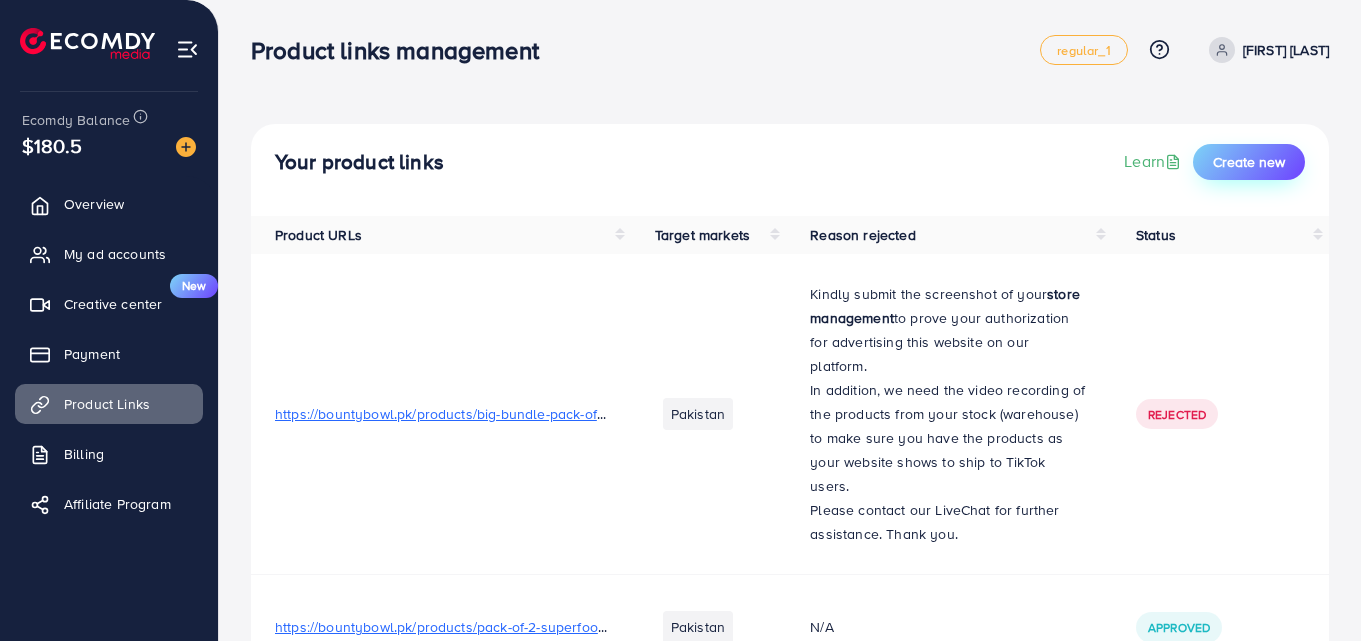 click on "Create new" at bounding box center [1249, 162] 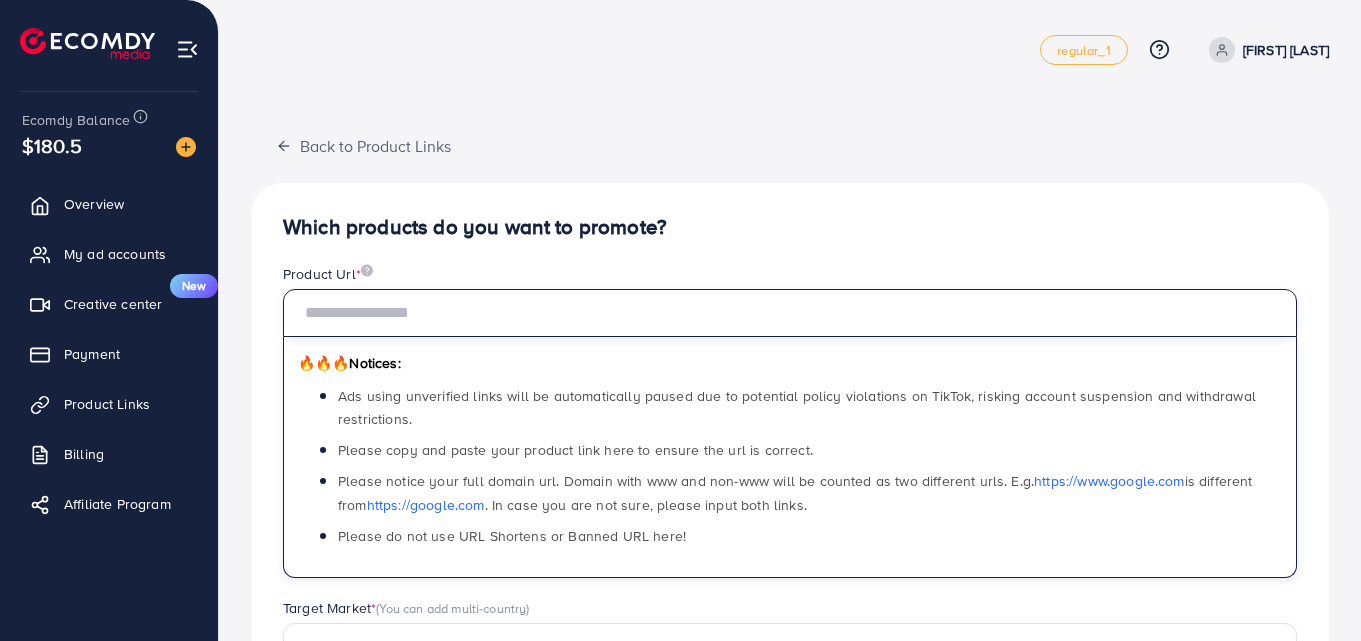 click at bounding box center [790, 313] 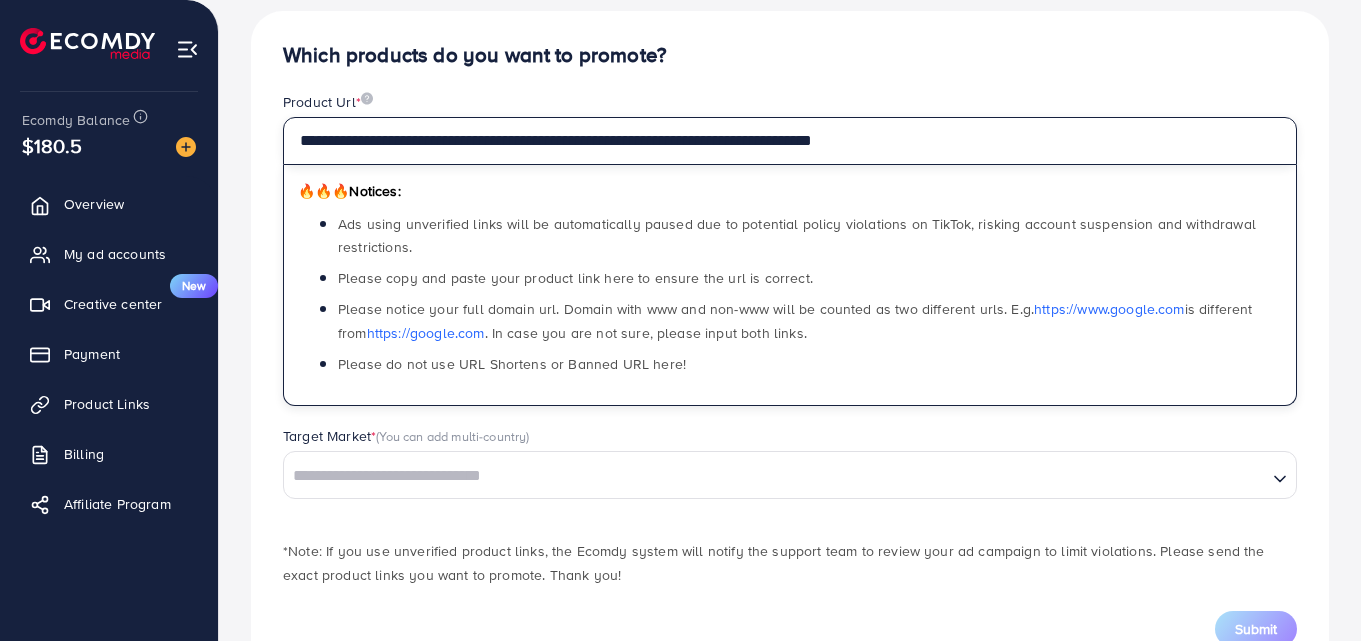 scroll, scrollTop: 242, scrollLeft: 0, axis: vertical 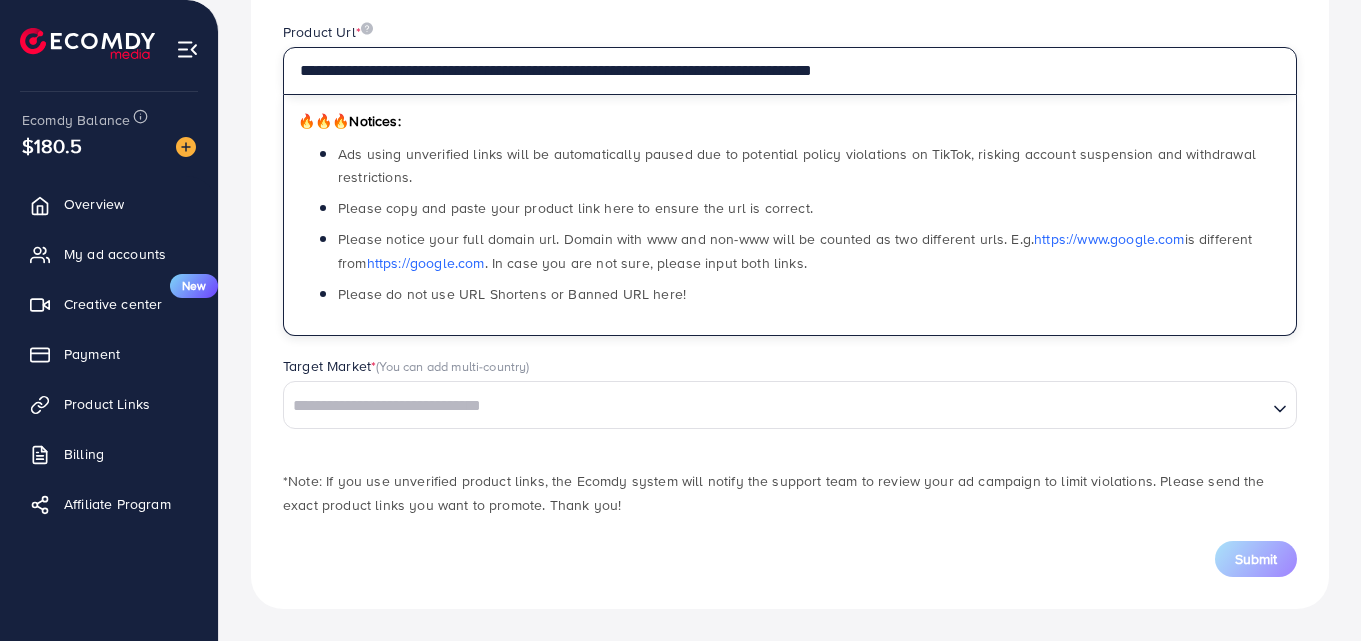type on "**********" 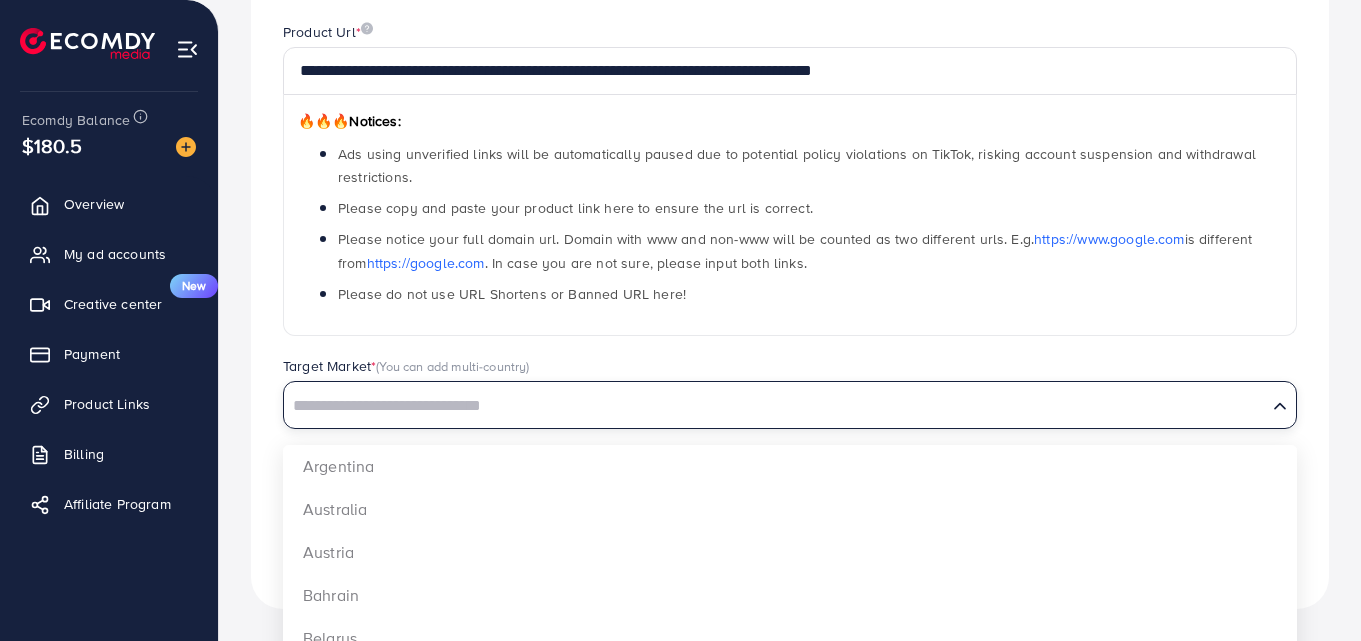 click at bounding box center (775, 406) 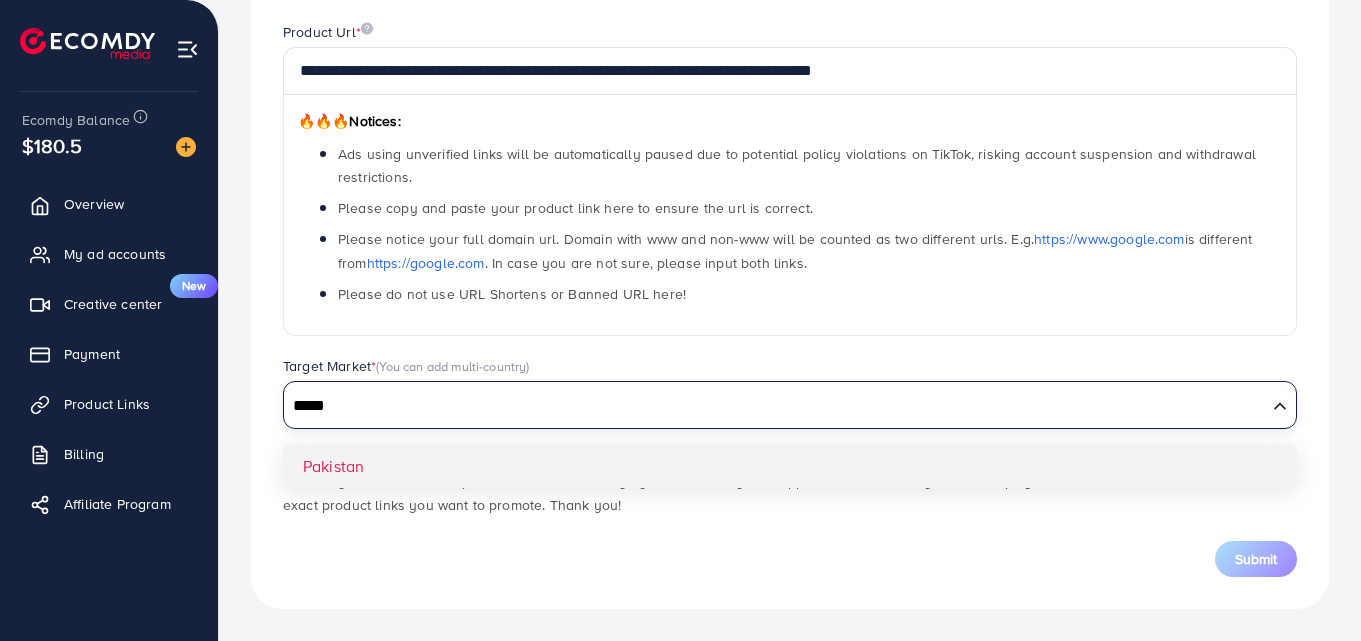 type on "*****" 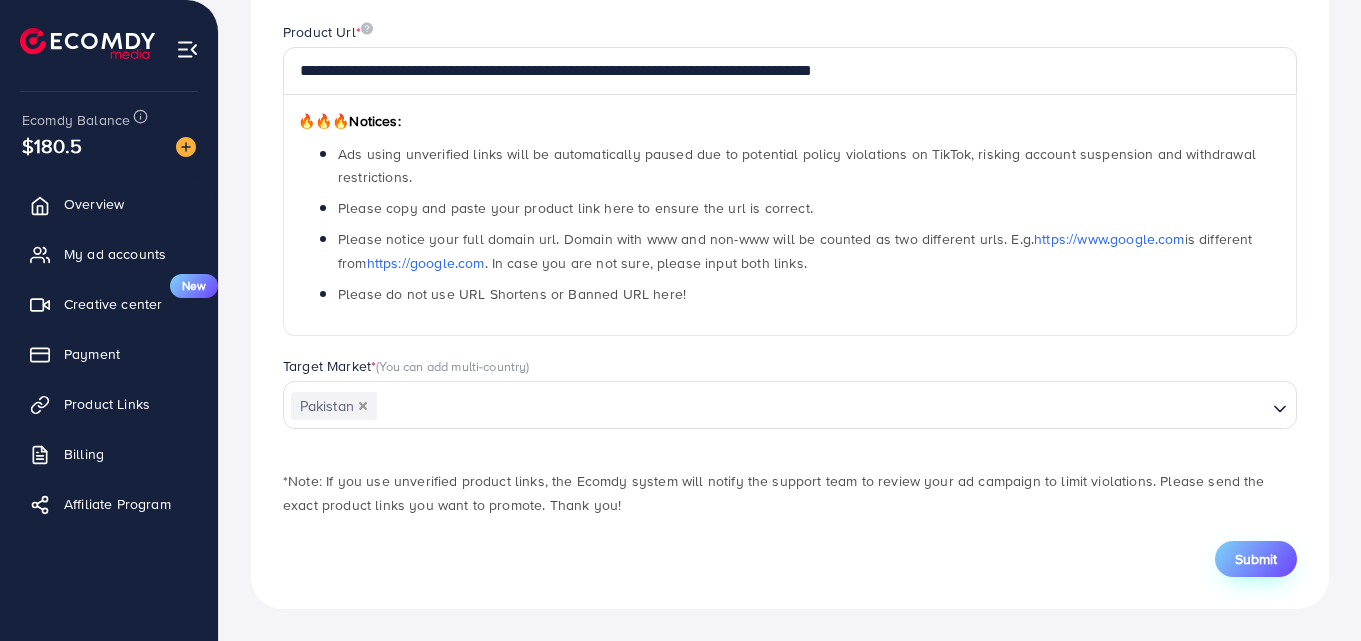 click on "Submit" at bounding box center (1256, 559) 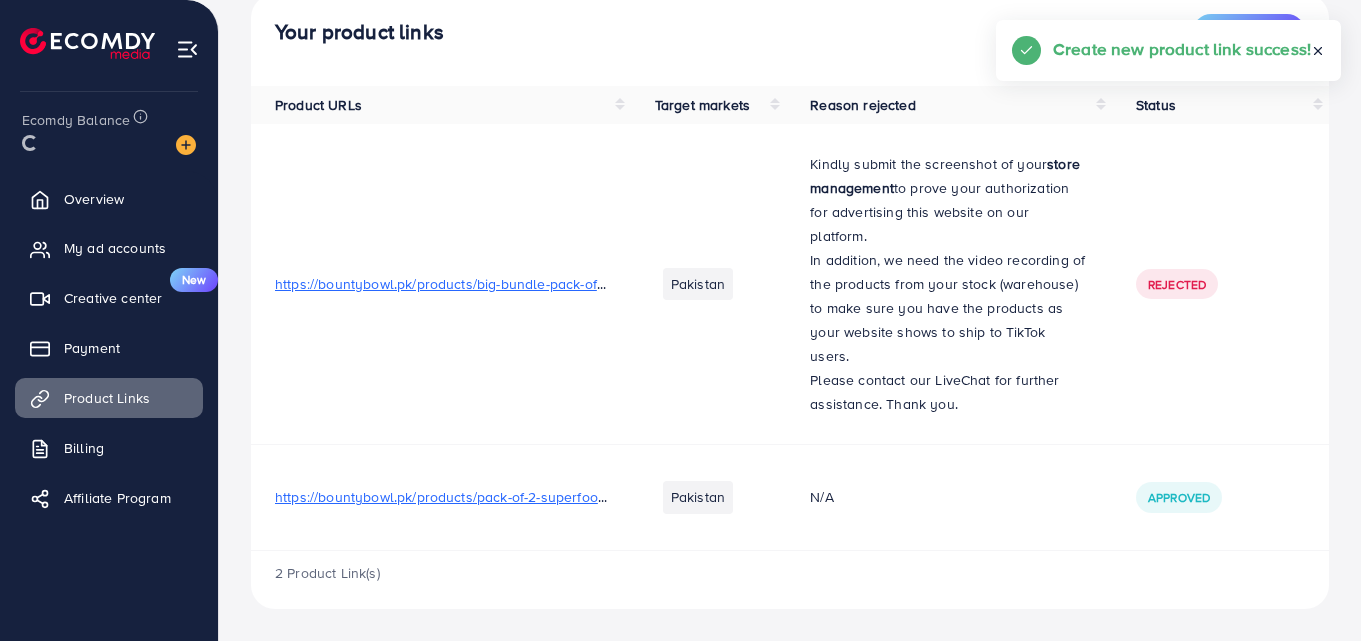 scroll, scrollTop: 0, scrollLeft: 0, axis: both 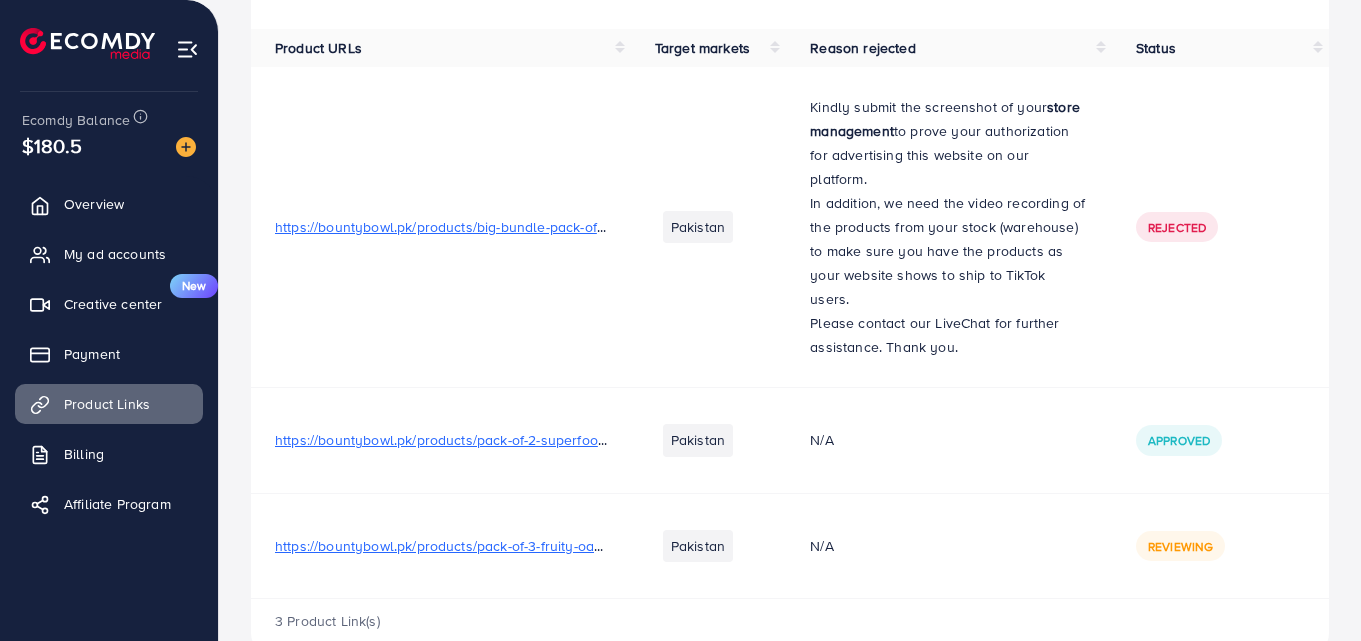 click on "https://bountybowl.pk/products/pack-of-3-fruity-oatmeal-nutty-oatmeal-crunchy-granola" at bounding box center [554, 546] 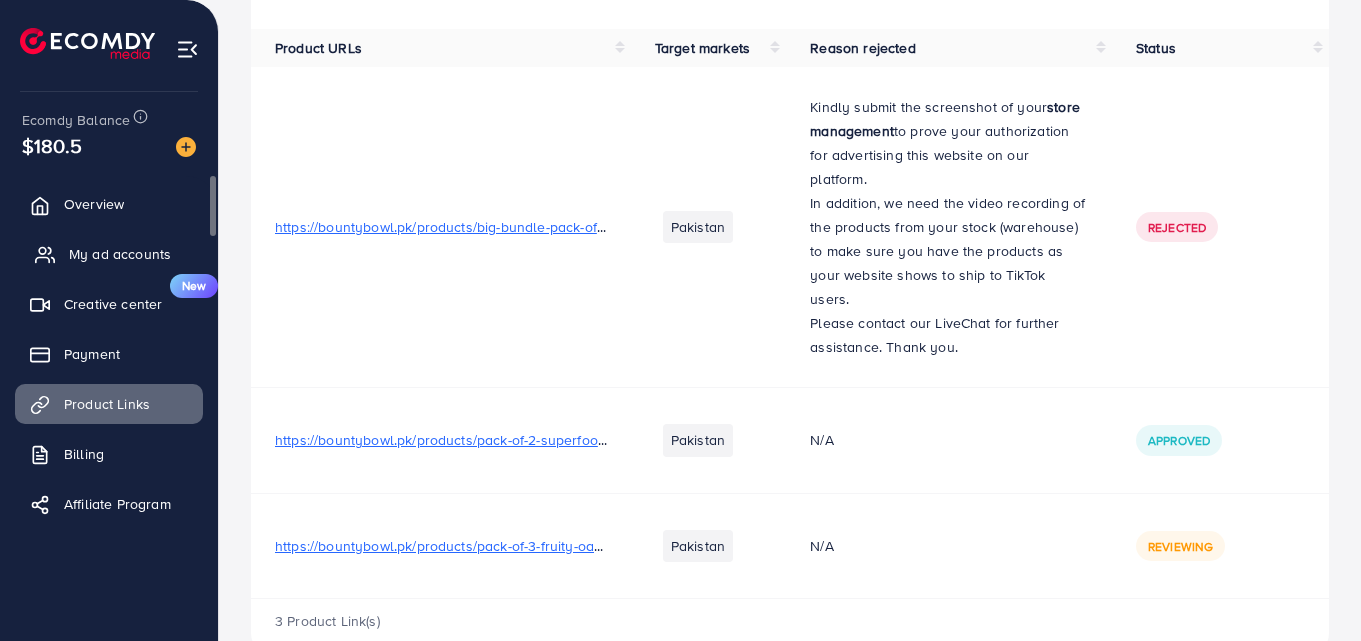 click on "My ad accounts" at bounding box center [120, 254] 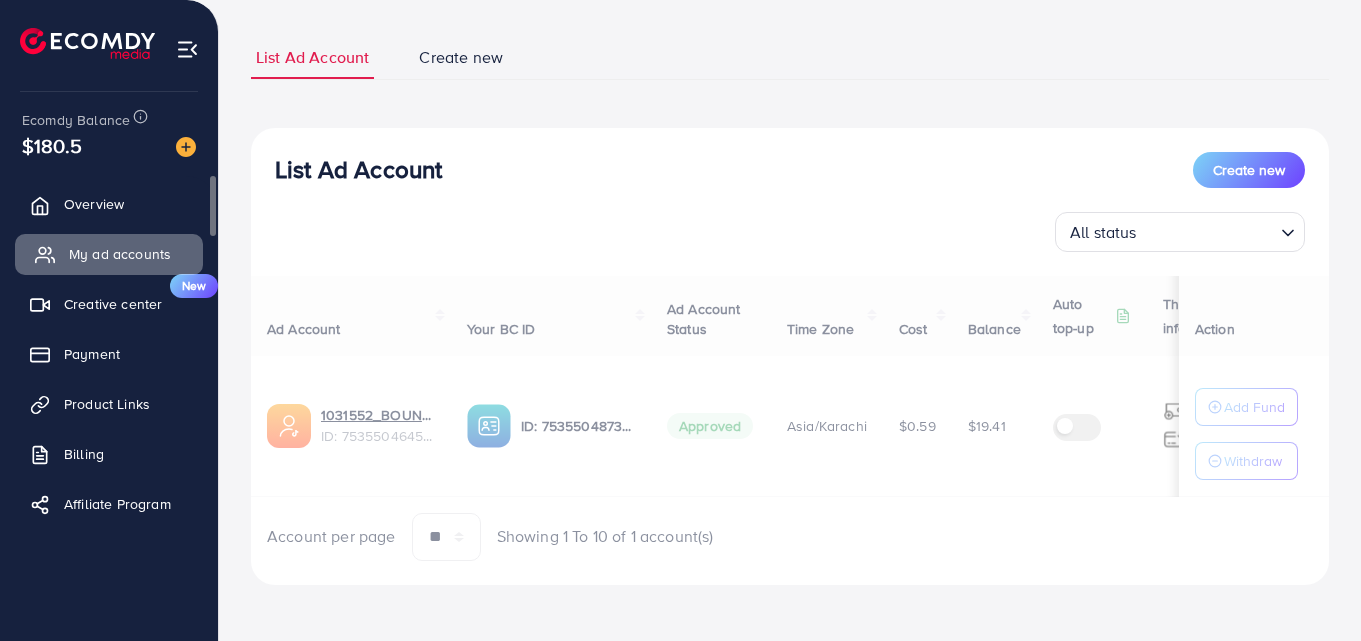 scroll, scrollTop: 0, scrollLeft: 0, axis: both 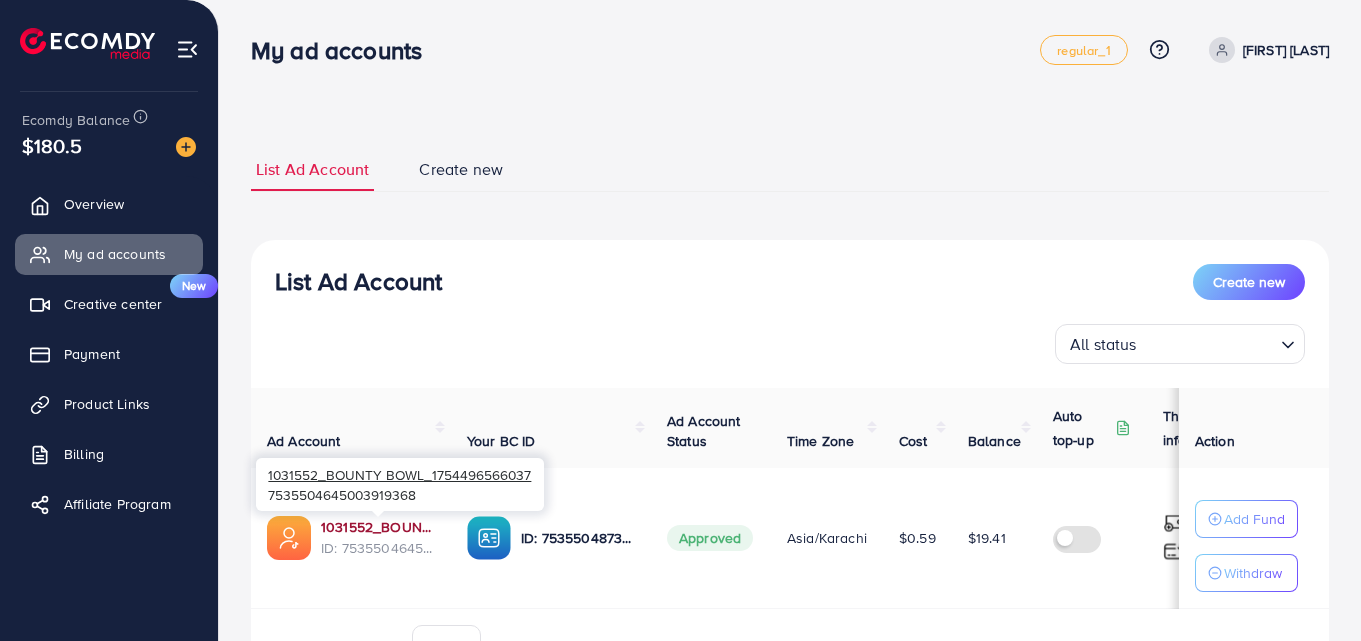 click on "1031552_BOUNTY BOWL_1754496566037" at bounding box center (378, 527) 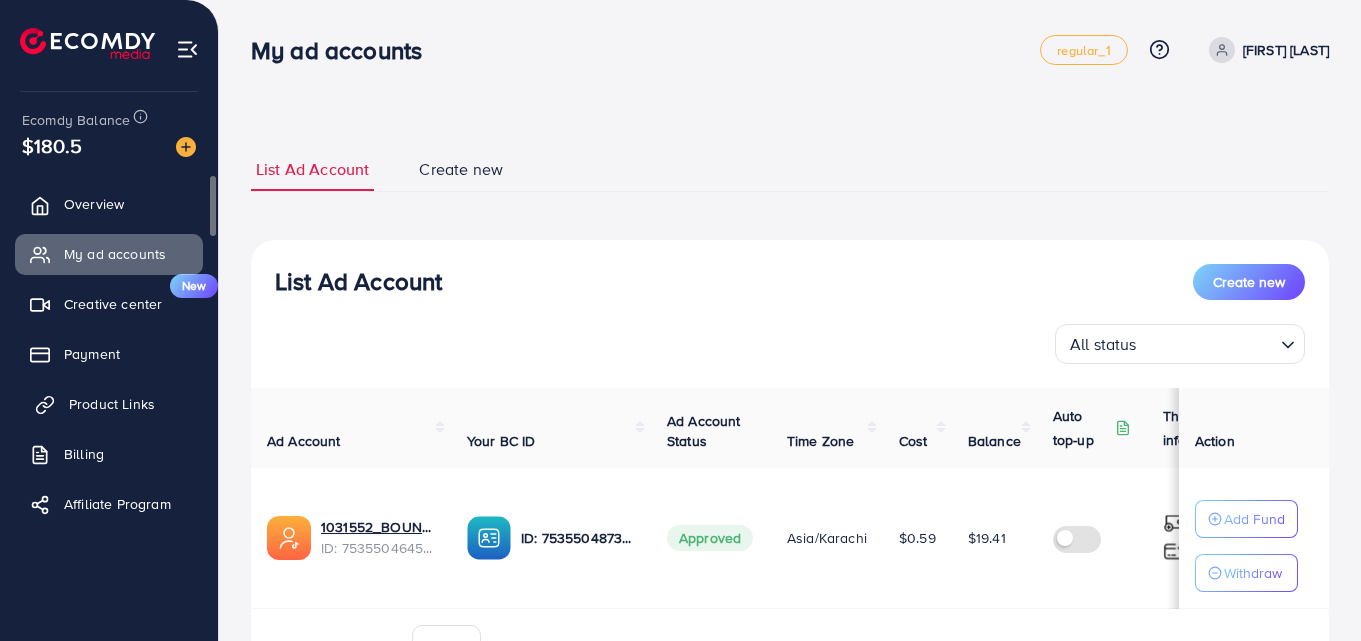 click on "Product Links" at bounding box center (112, 404) 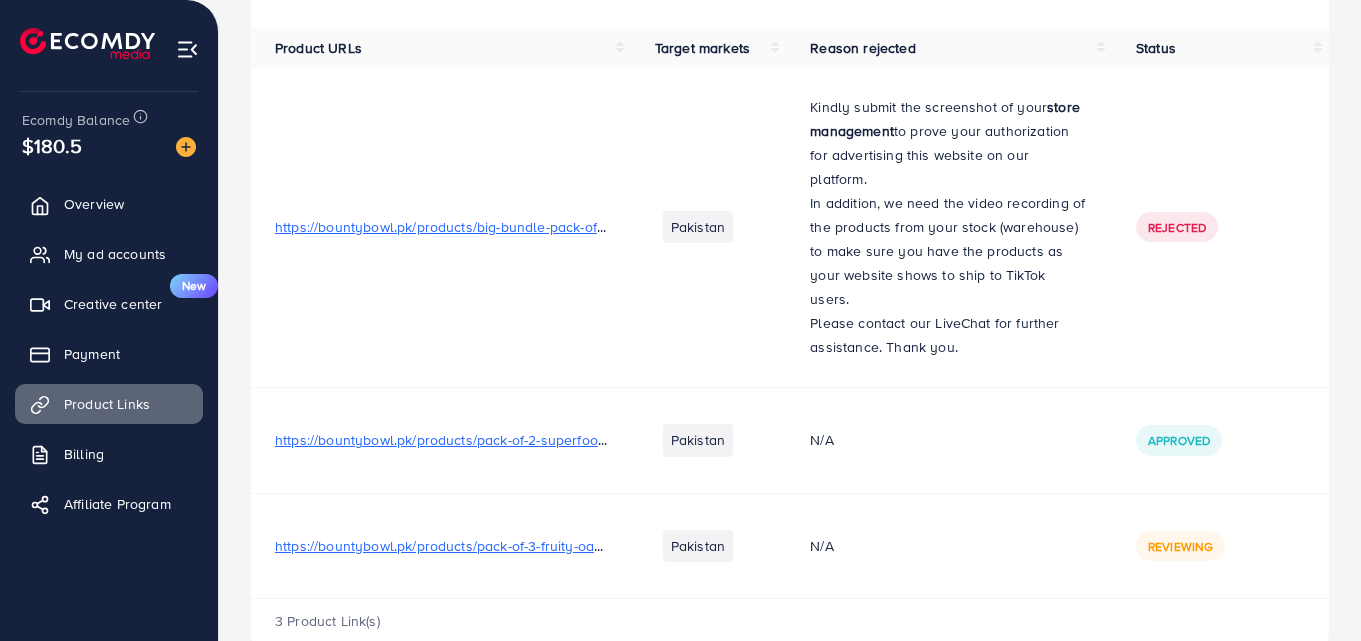 scroll, scrollTop: 186, scrollLeft: 0, axis: vertical 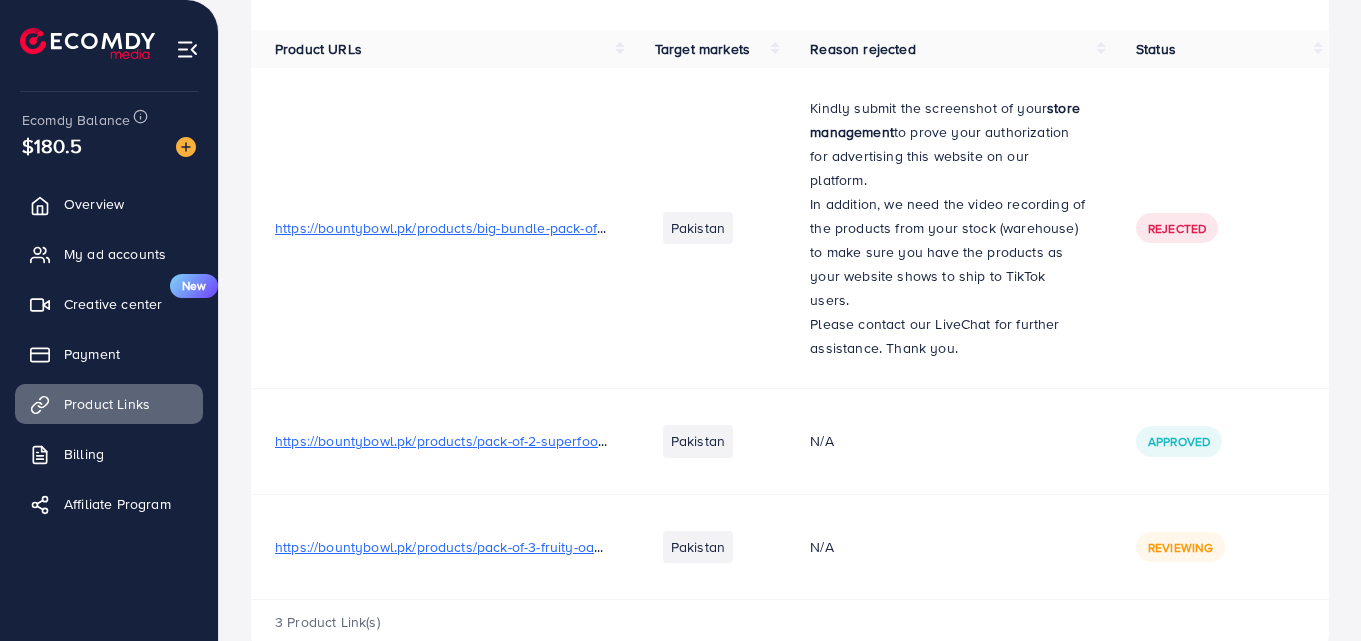 click on "https://bountybowl.pk/products/pack-of-2-superfood-nutty-oatmeal-fruity-oatmeal" at bounding box center [534, 441] 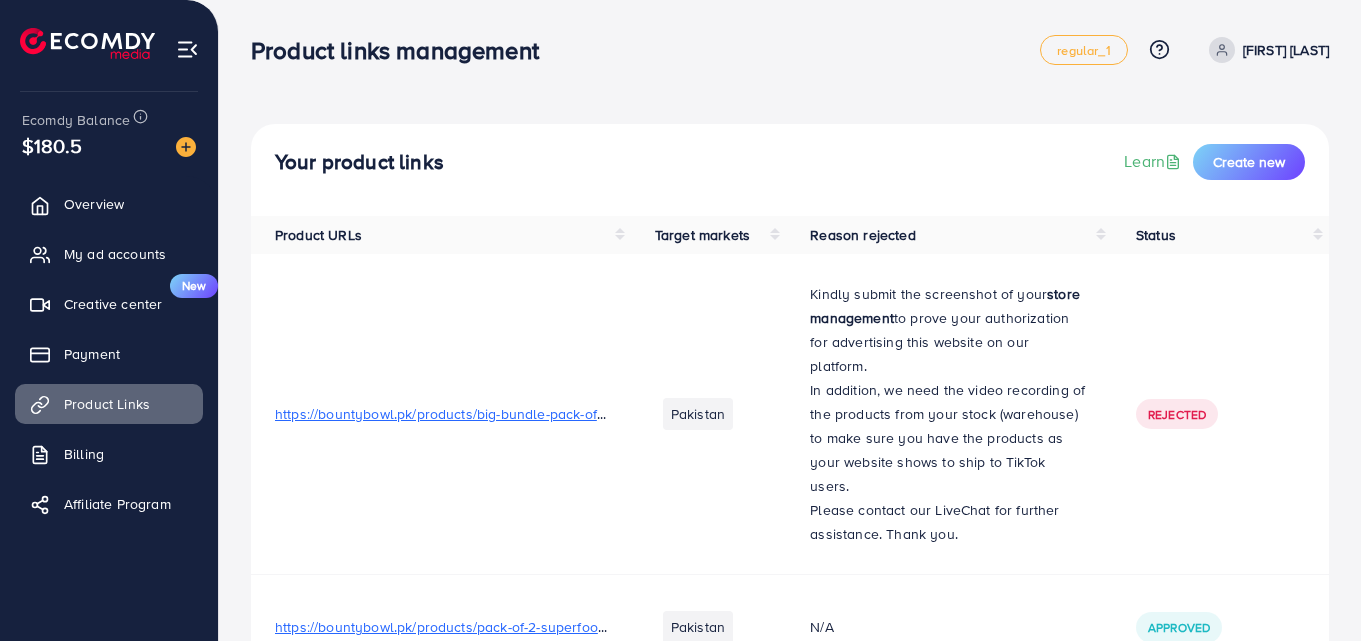 scroll, scrollTop: 0, scrollLeft: 0, axis: both 